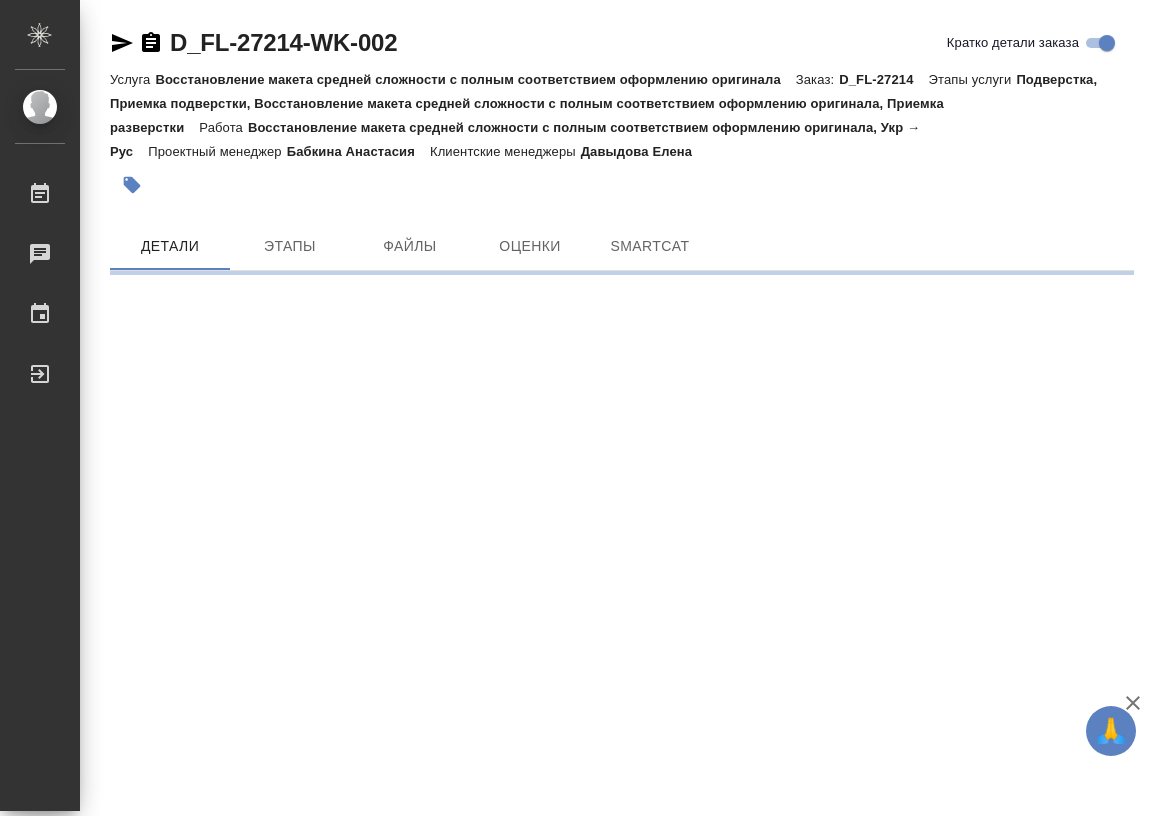 scroll, scrollTop: 0, scrollLeft: 0, axis: both 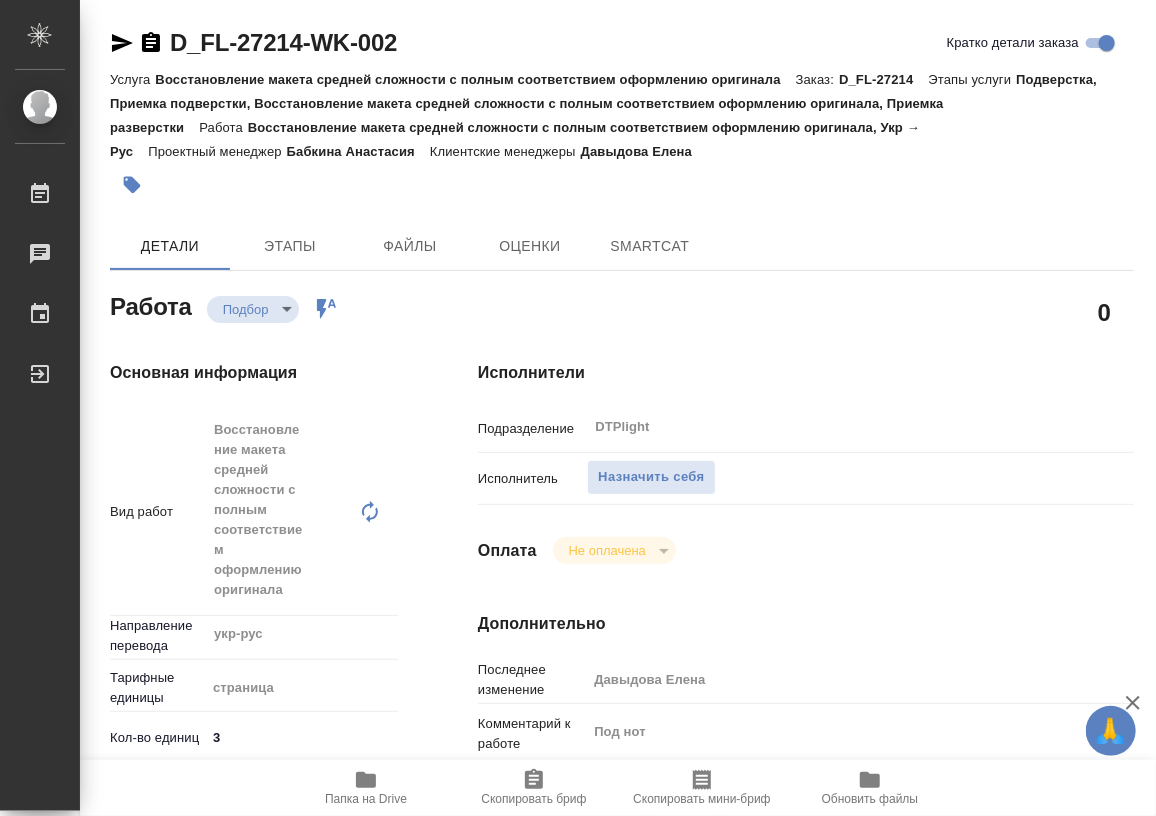 type on "x" 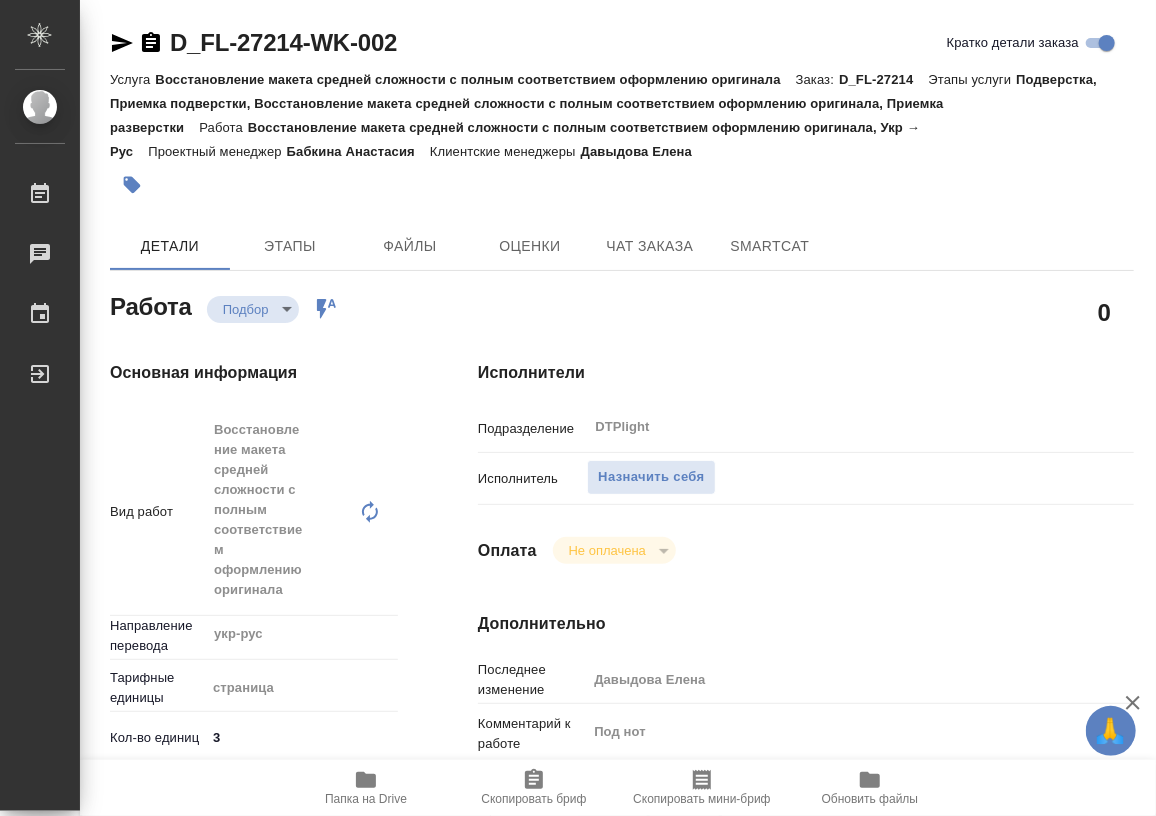 type on "x" 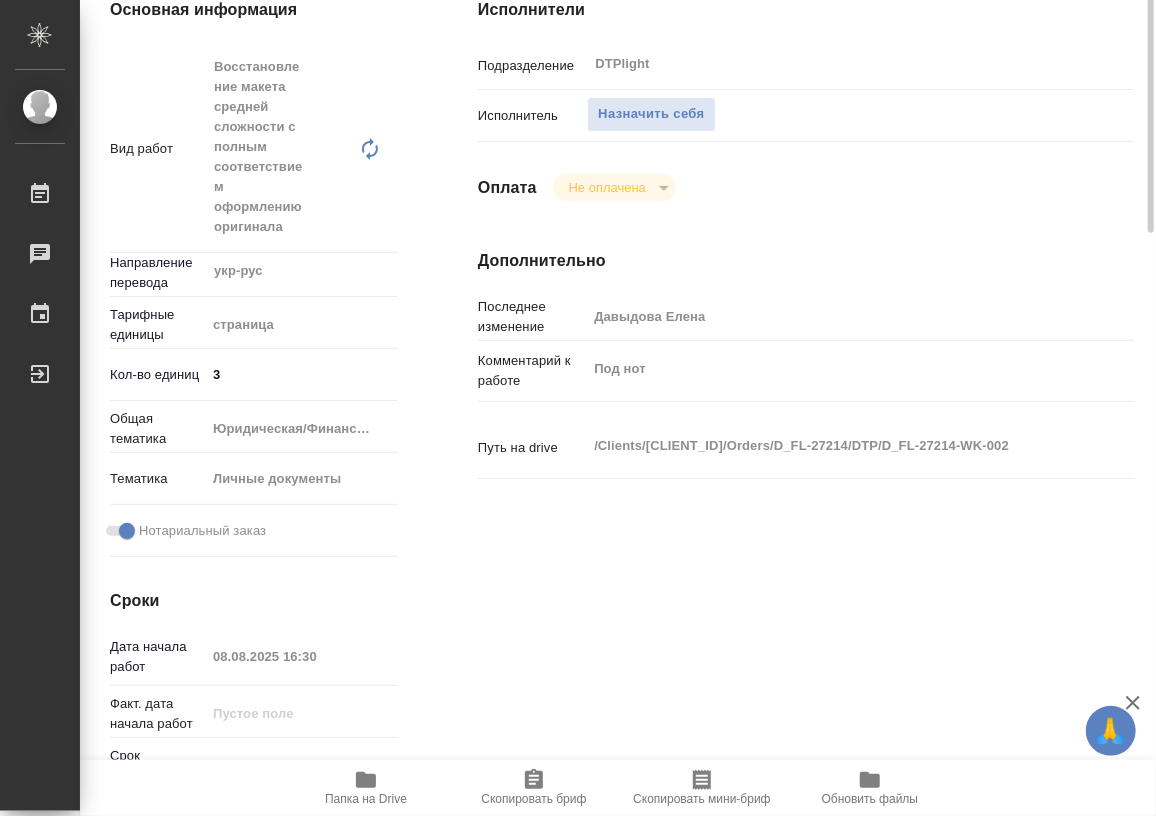 scroll, scrollTop: 0, scrollLeft: 0, axis: both 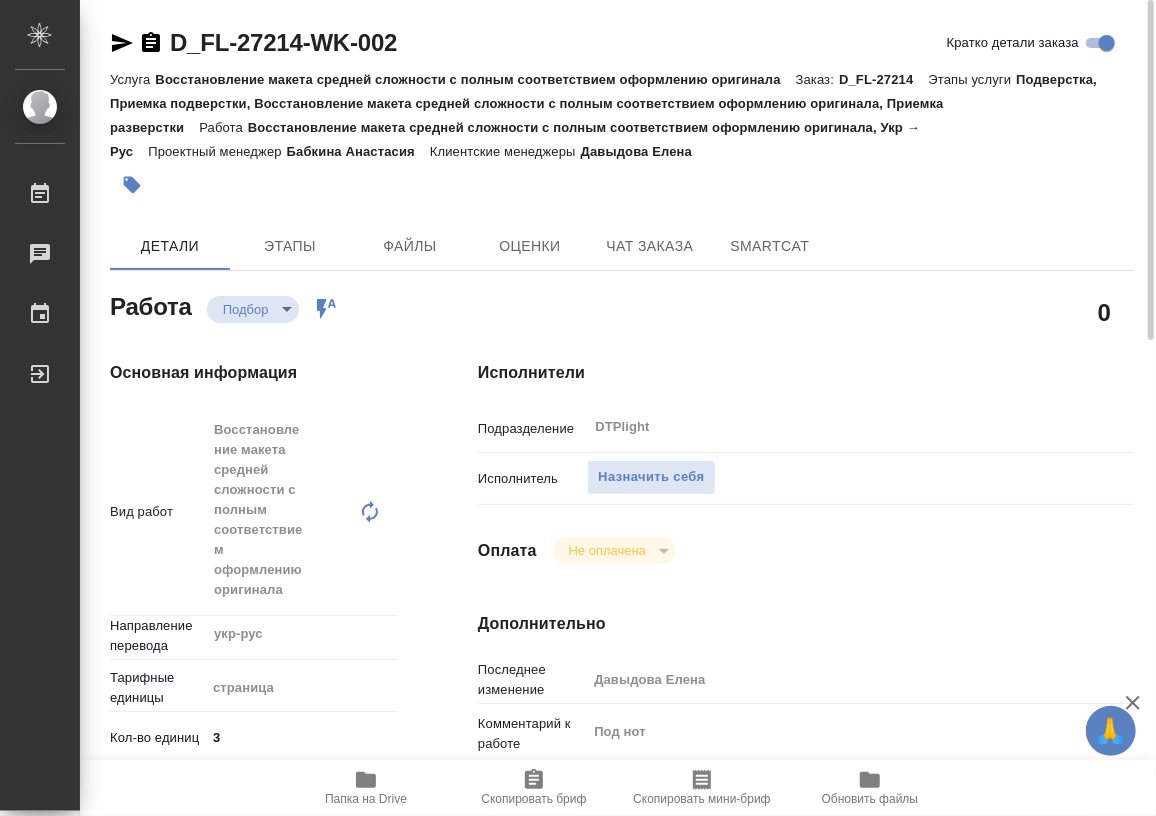 click 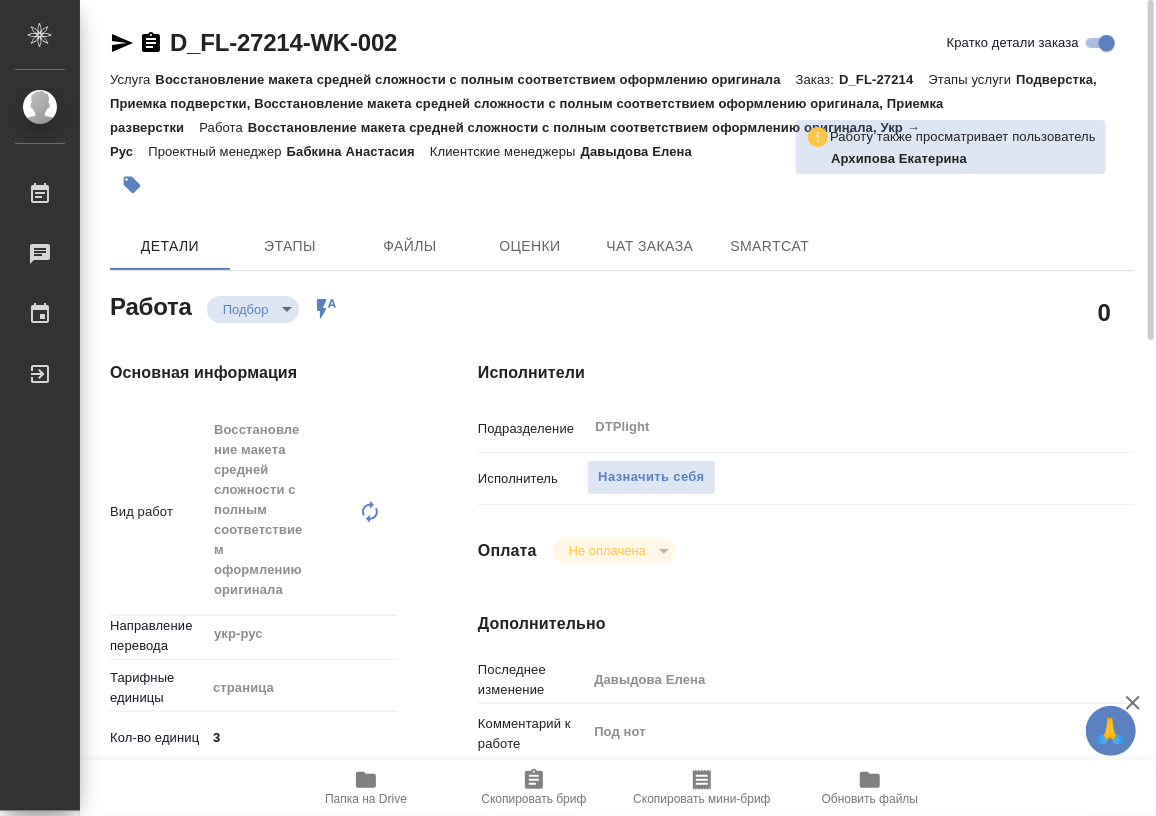 type on "x" 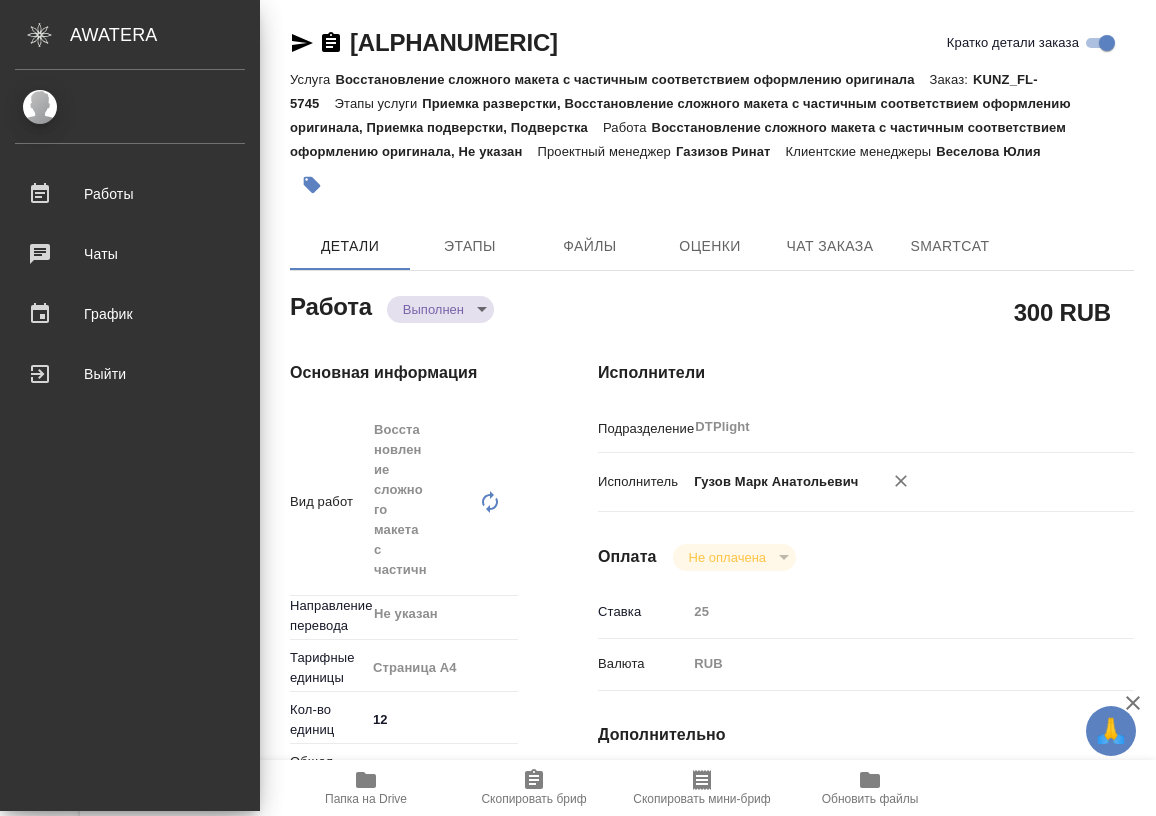 scroll, scrollTop: 0, scrollLeft: 0, axis: both 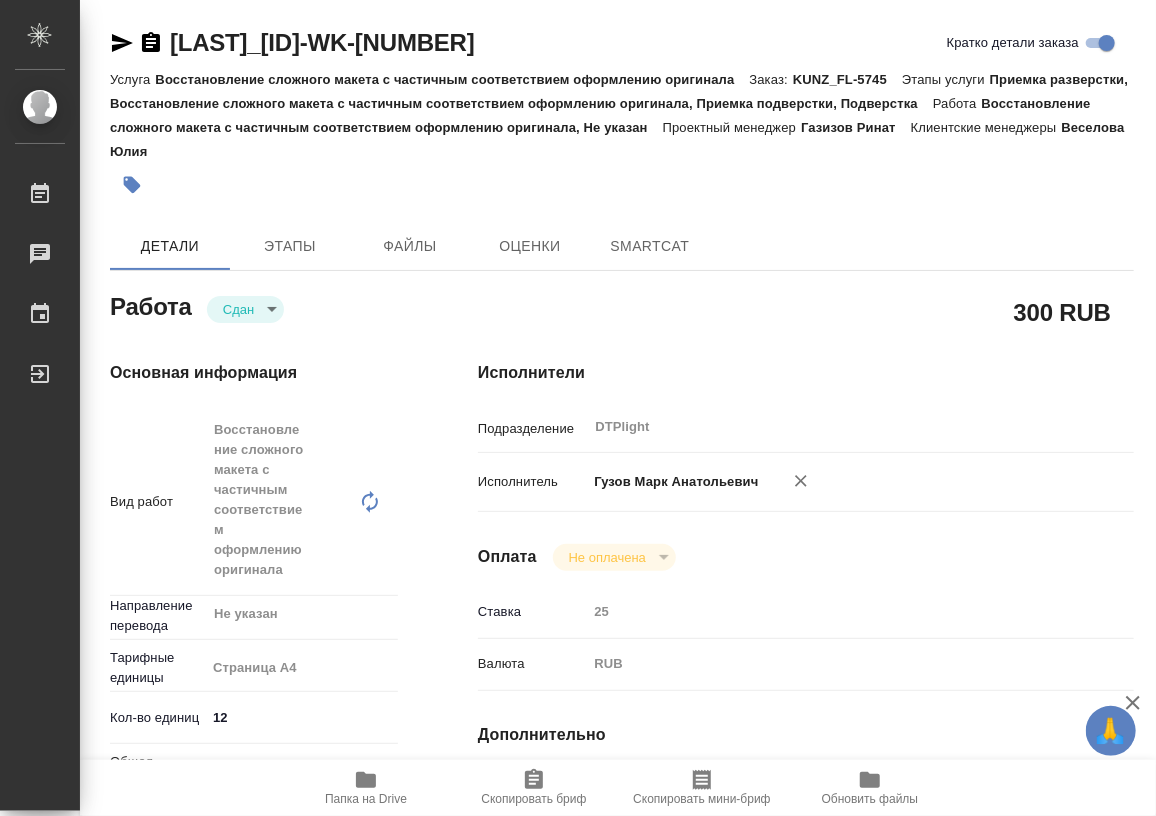 type on "x" 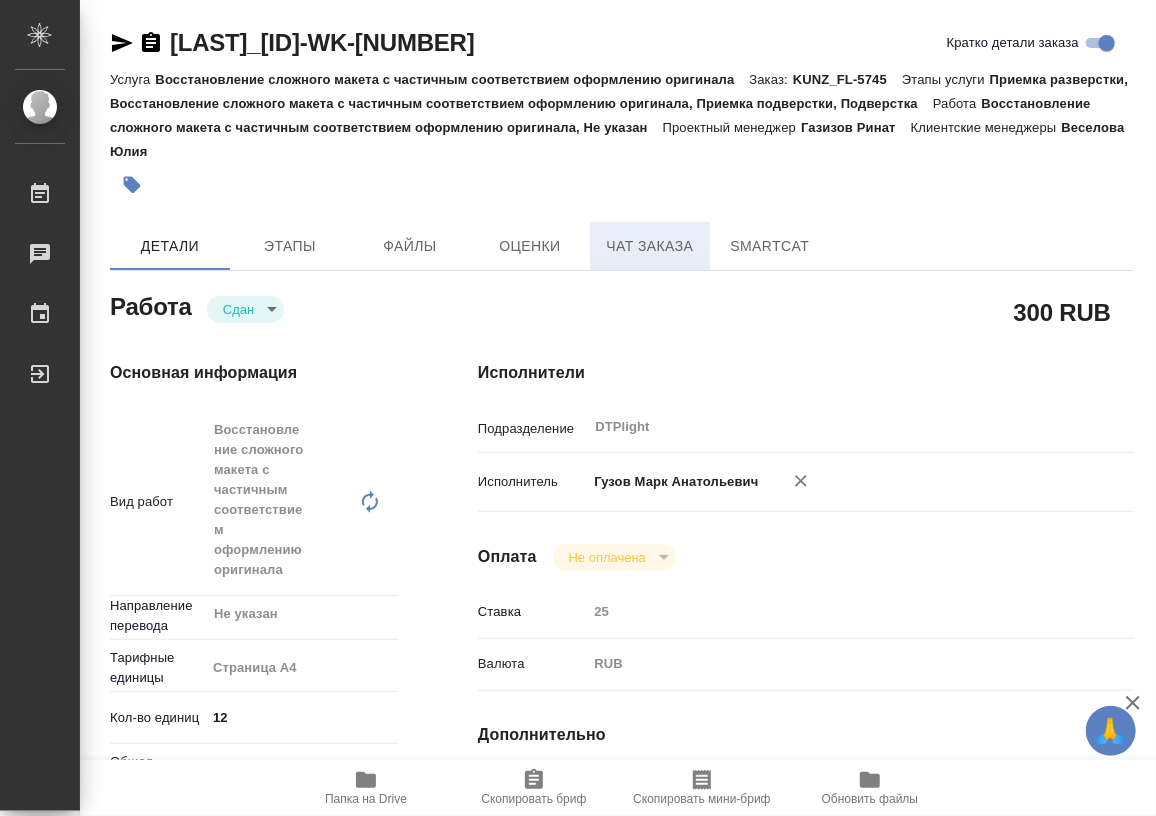 type on "x" 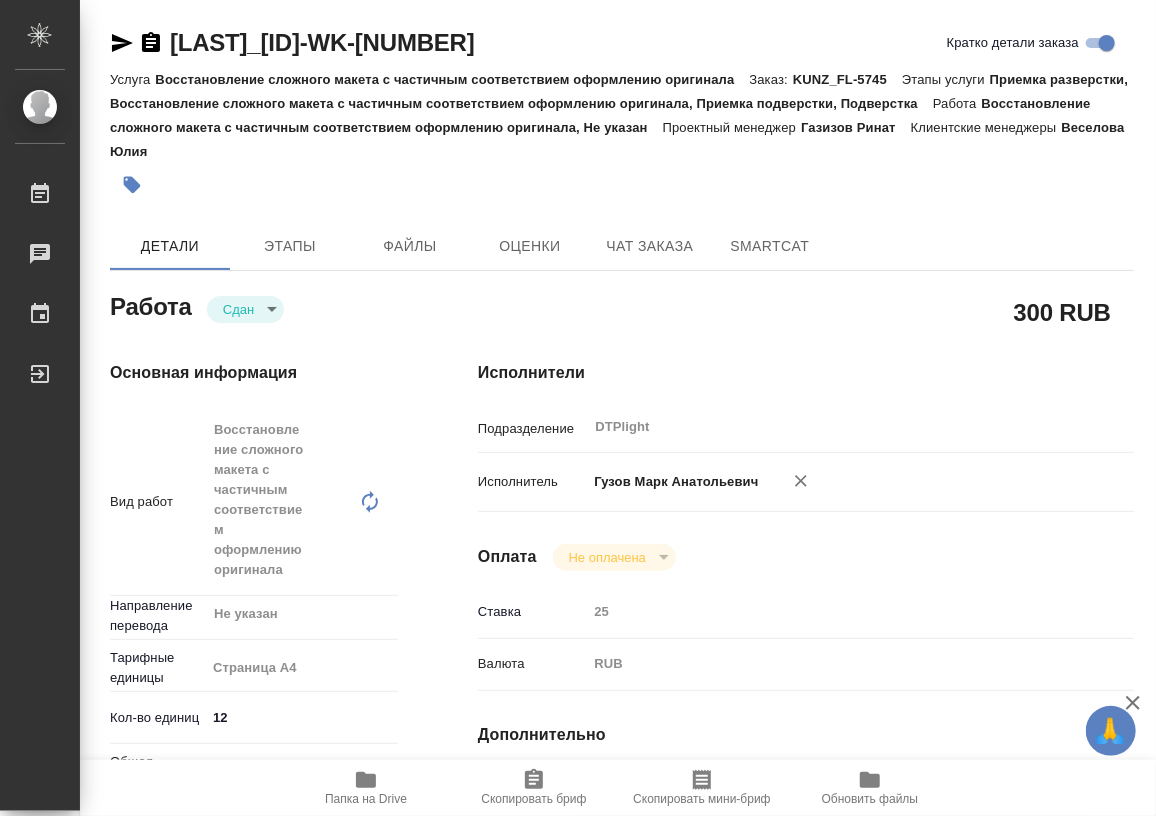 type on "x" 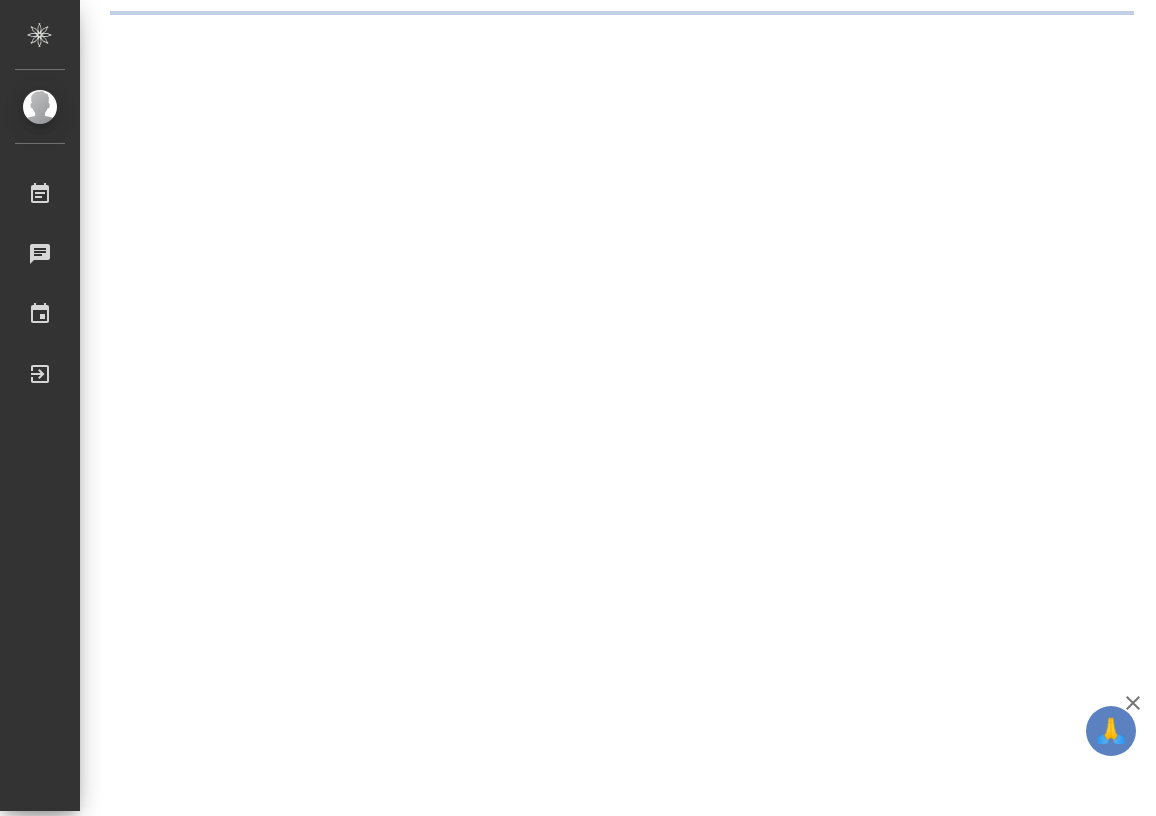 scroll, scrollTop: 0, scrollLeft: 0, axis: both 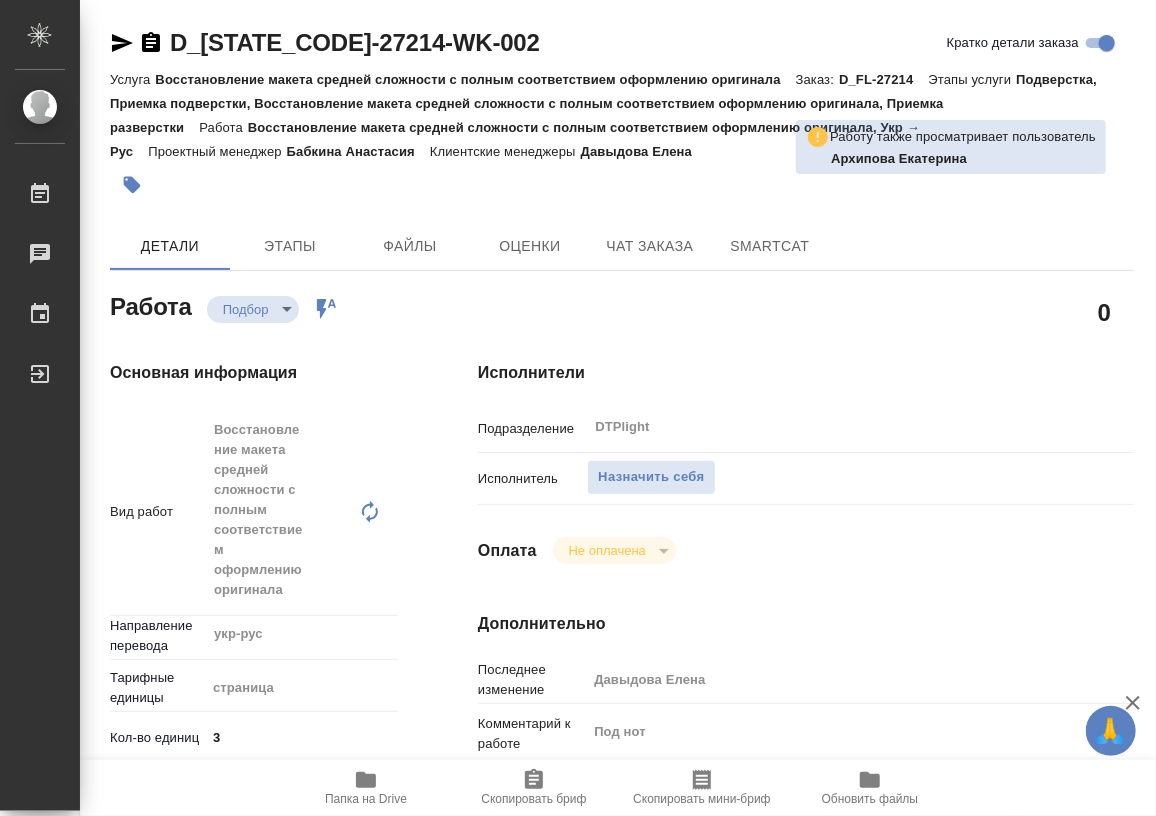 type on "x" 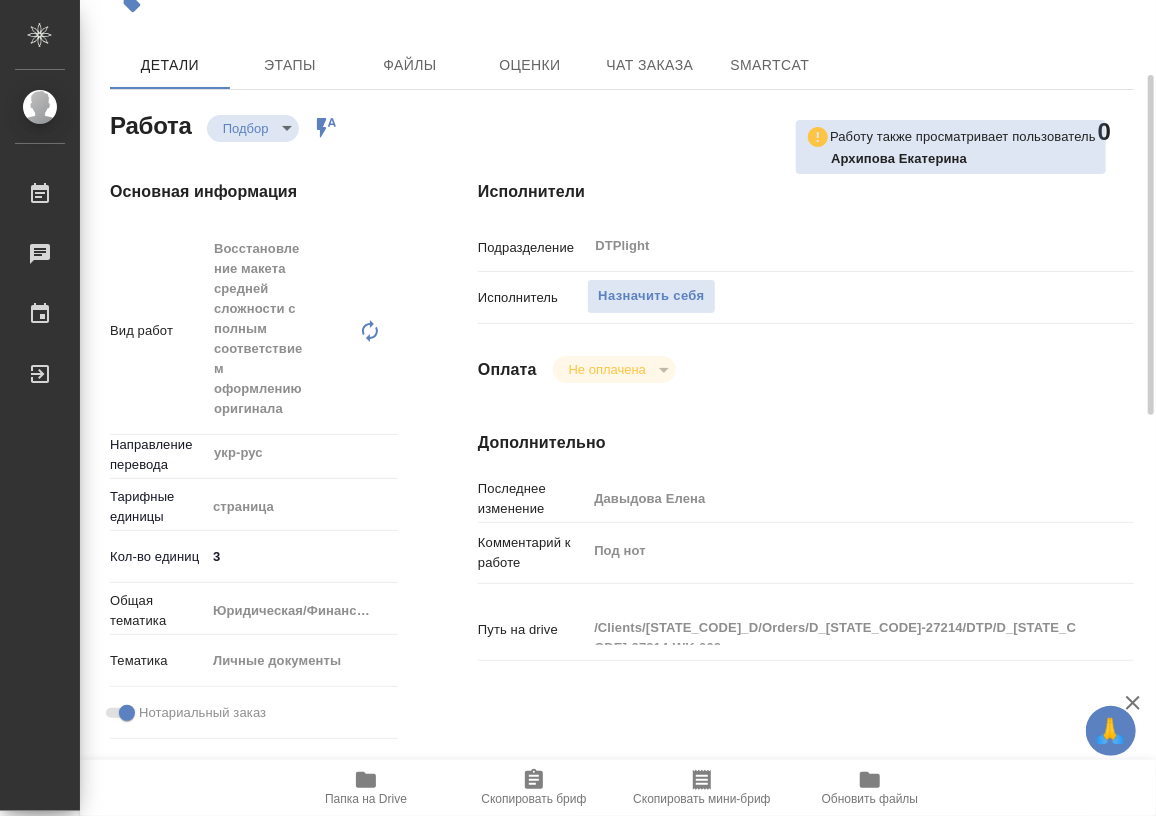scroll, scrollTop: 0, scrollLeft: 0, axis: both 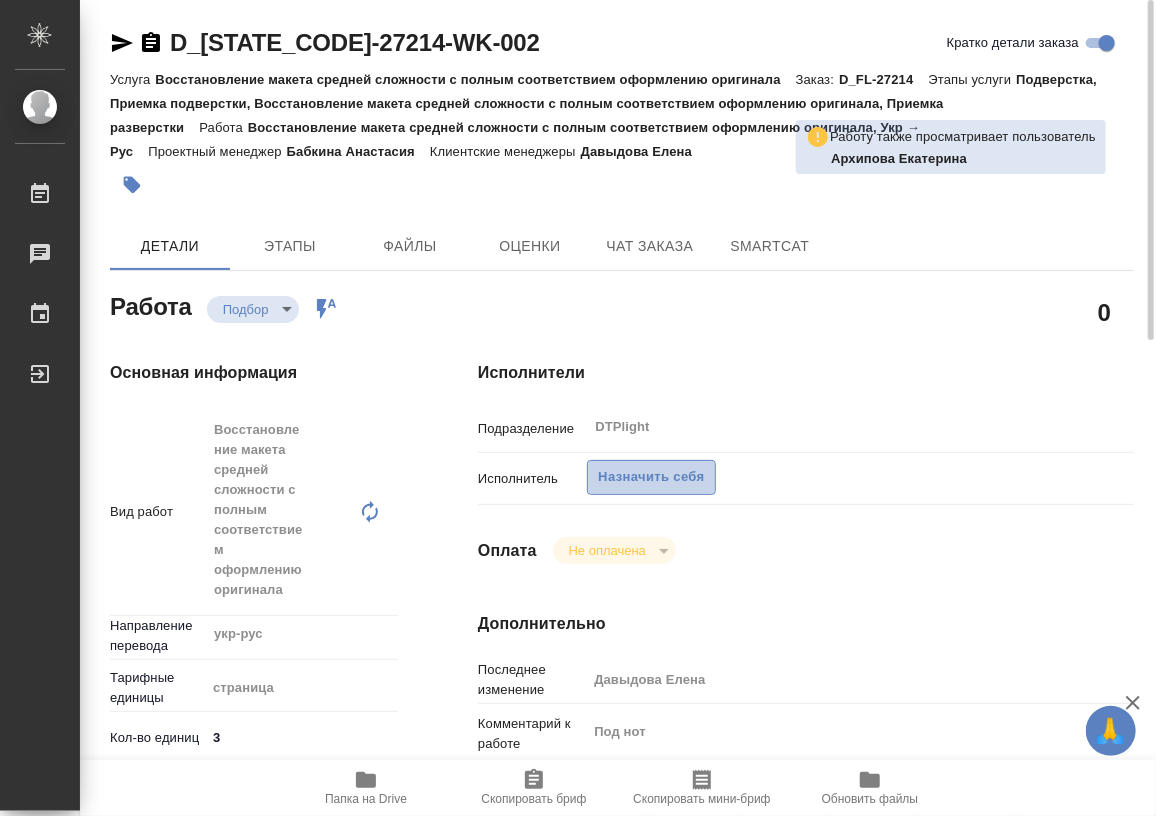 click on "Назначить себя" at bounding box center [651, 477] 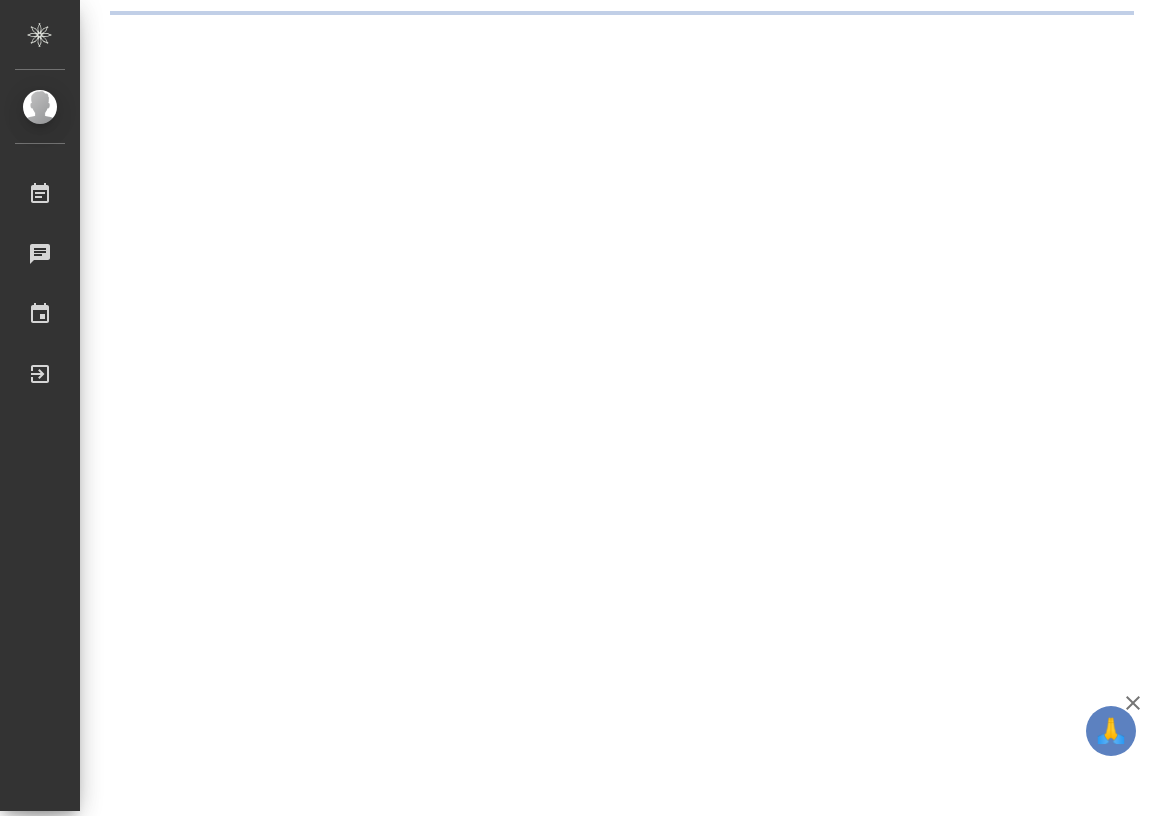 scroll, scrollTop: 0, scrollLeft: 0, axis: both 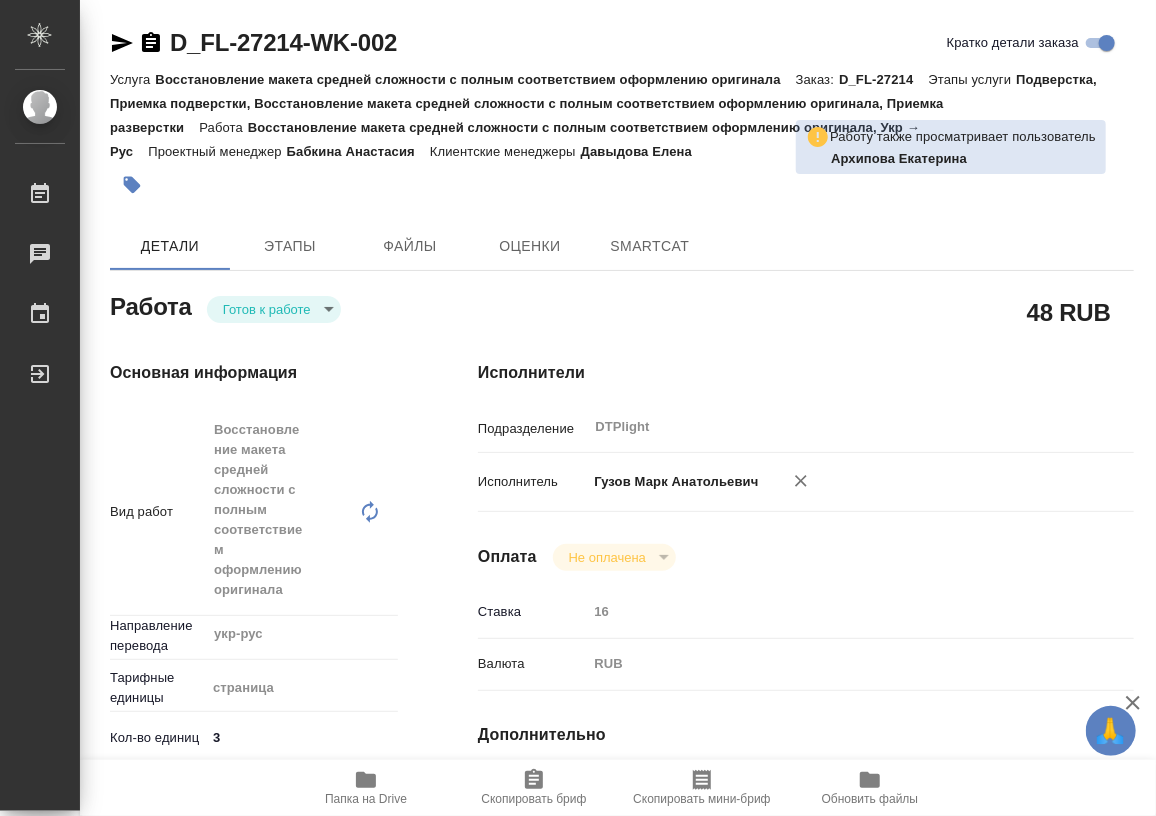 type on "x" 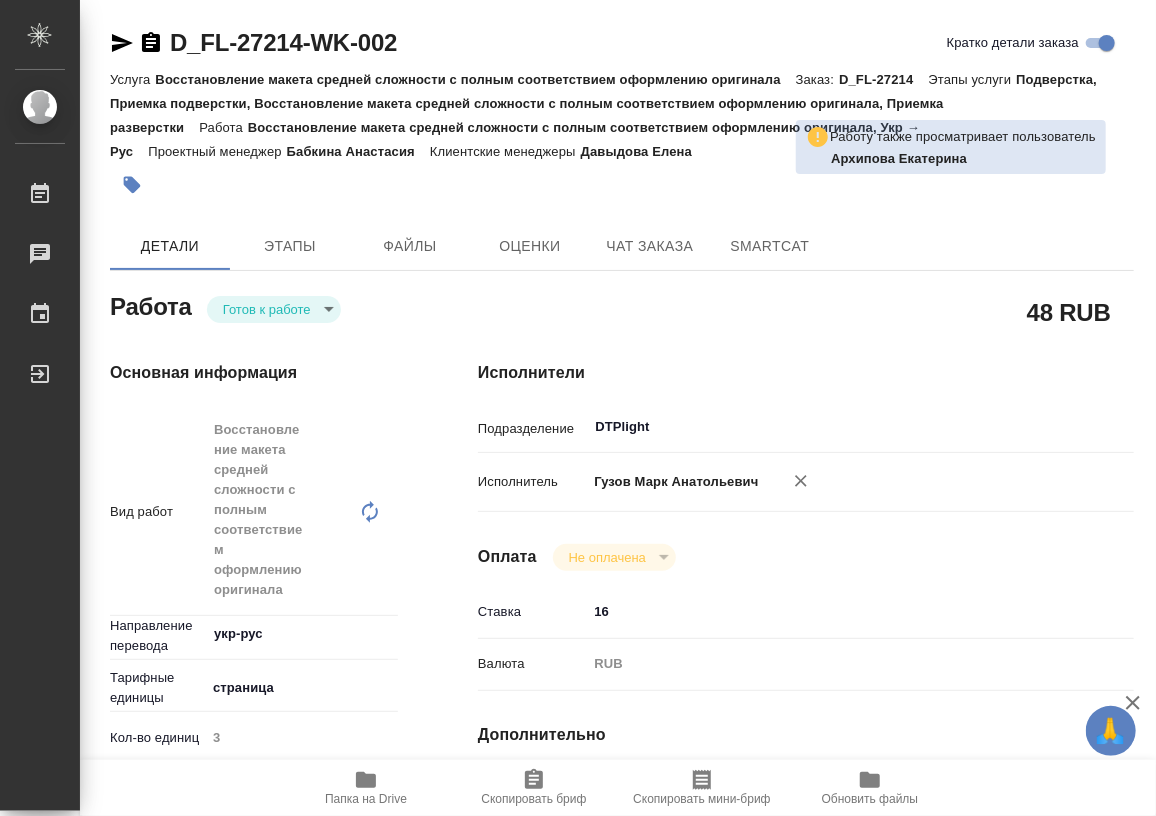 type on "x" 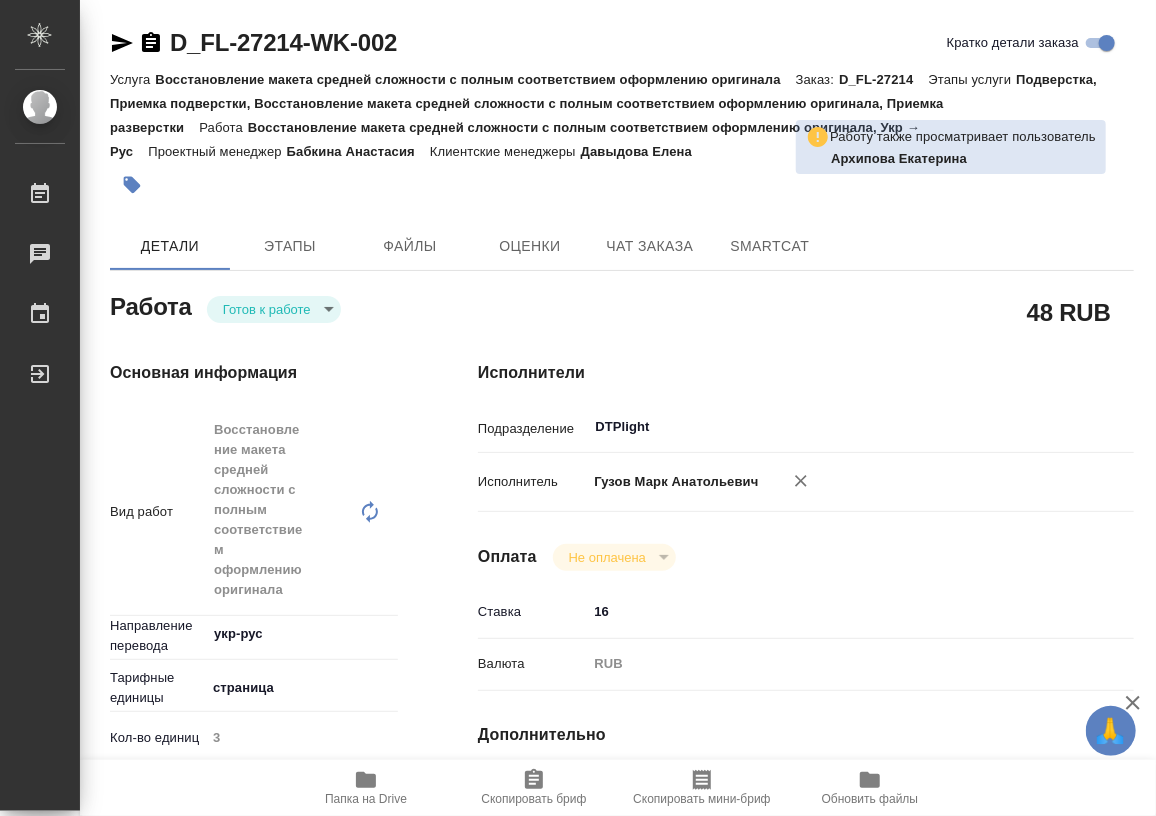 type on "x" 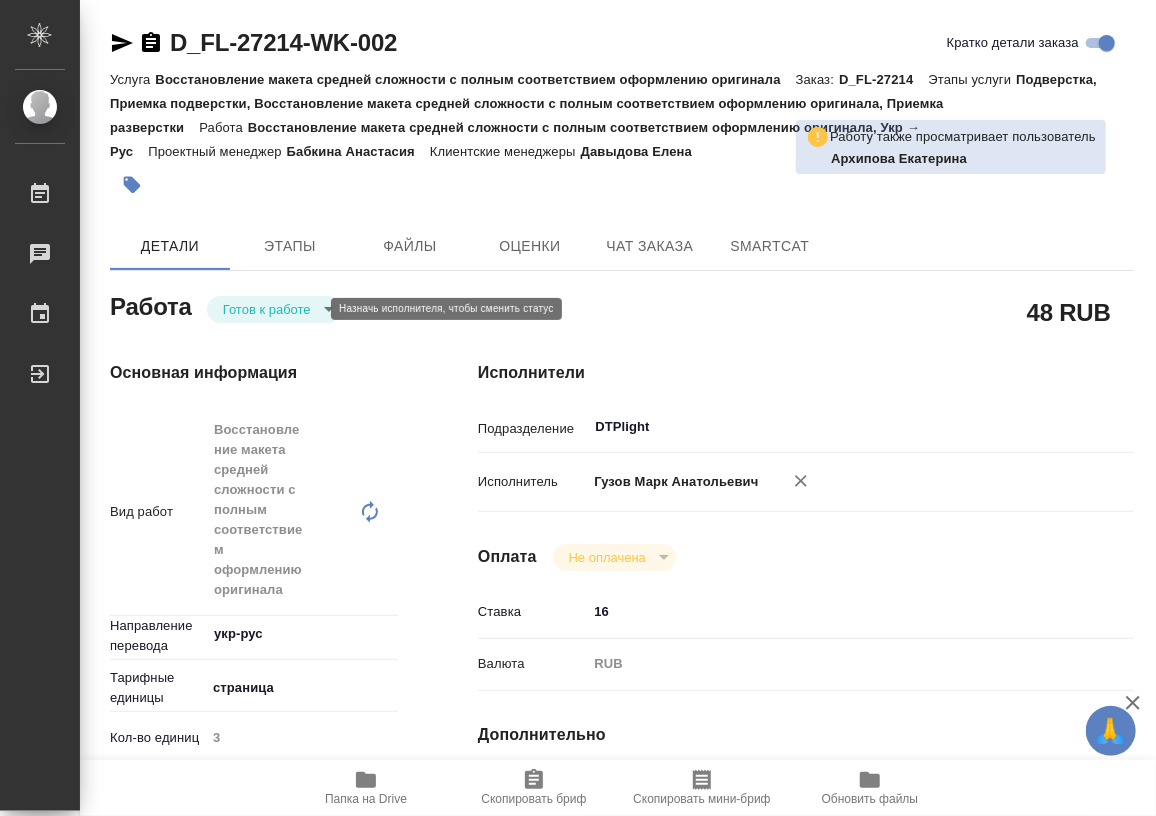 click on "🙏 .cls-1
fill:#fff;
AWATERA Работы Чаты График Выйти D_FL-27214-WK-002 Кратко детали заказа Услуга Восстановление макета средней сложности с полным соответствием оформлению оригинала Заказ: D_FL-27214 Этапы услуги Подверстка, Приемка подверстки, Восстановление макета средней сложности с полным соответствием оформлению оригинала, Приемка разверстки Работа Восстановление макета средней сложности с полным соответствием оформлению оригинала, Укр → Рус Проектный менеджер [NAME] [NAME] Клиентские менеджеры [NAME] [NAME] [NAME] Детали SmartCat" at bounding box center (578, 408) 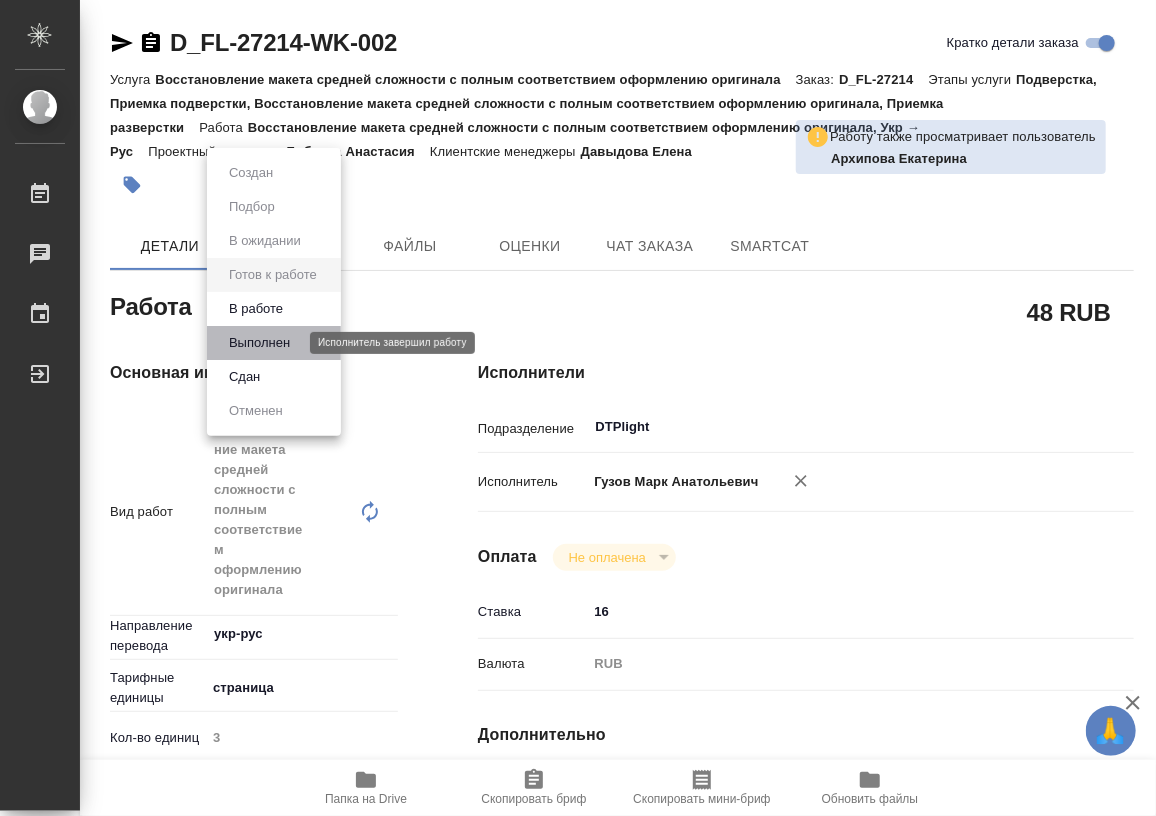 click on "Выполнен" at bounding box center [259, 343] 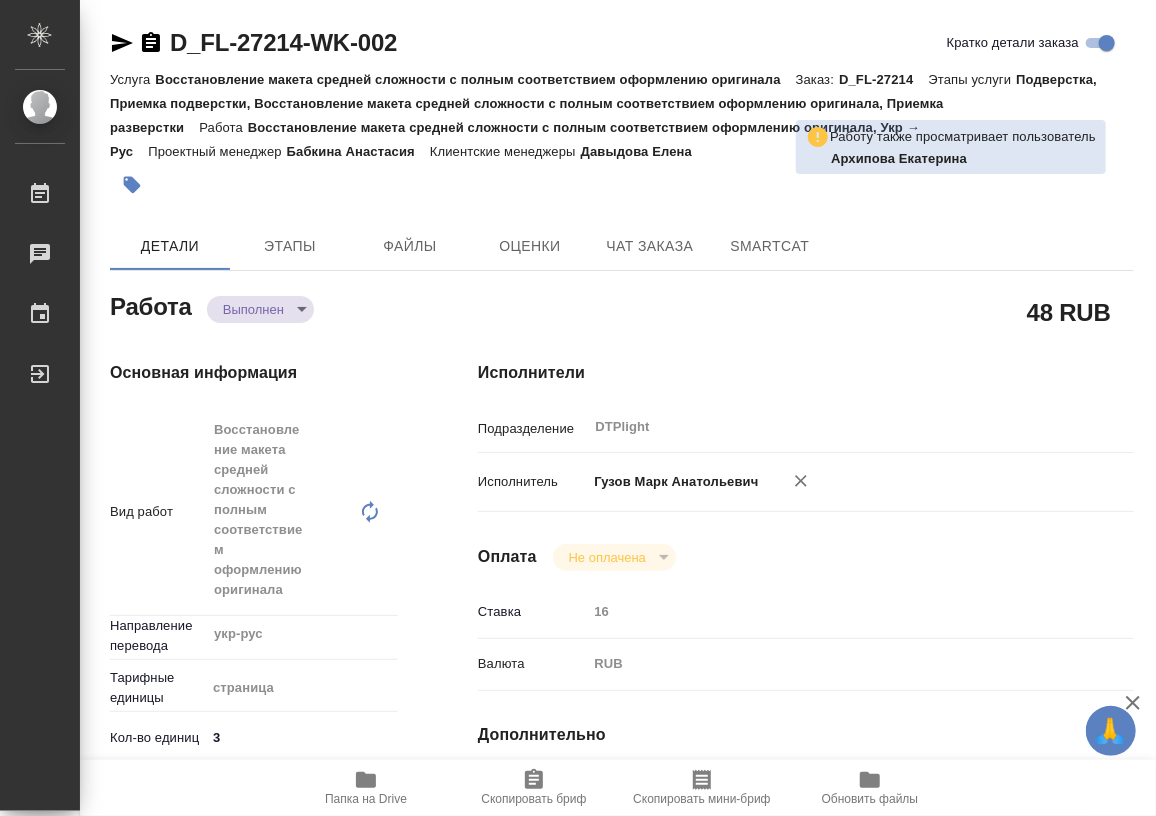 type on "x" 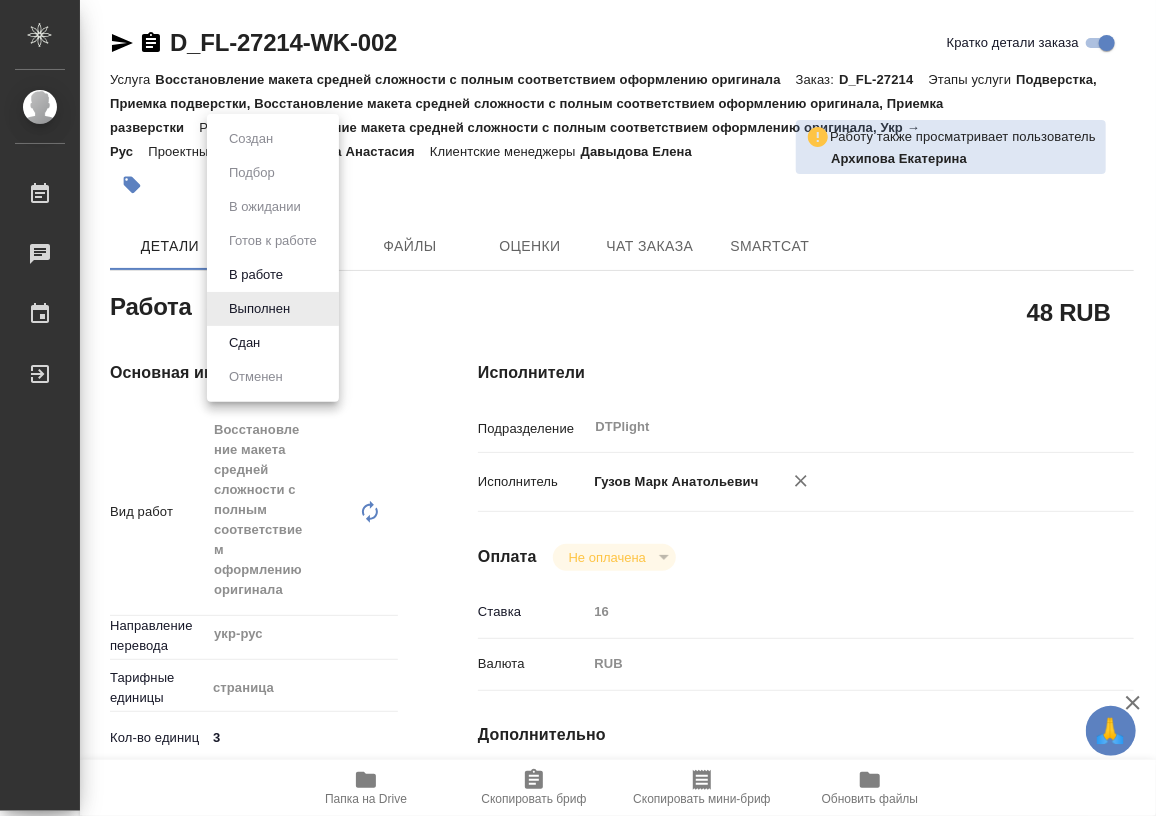 click on "🙏 .cls-1
fill:#fff;
AWATERA Работы 0 Чаты График Выйти D_FL-27214-WK-002 Кратко детали заказа Услуга Восстановление макета средней сложности с полным соответствием оформлению оригинала Заказ: D_FL-27214 Этапы услуги Подверстка, Приемка подверстки, Восстановление макета средней сложности с полным соответствием оформлению оригинала, Приемка разверстки Работа Восстановление макета средней сложности с полным соответствием оформлению оригинала, Укр → Рус Проектный менеджер [NAME] [NAME] Клиентские менеджеры [NAME] [NAME] [NAME] Детали 48 RUB" at bounding box center (578, 408) 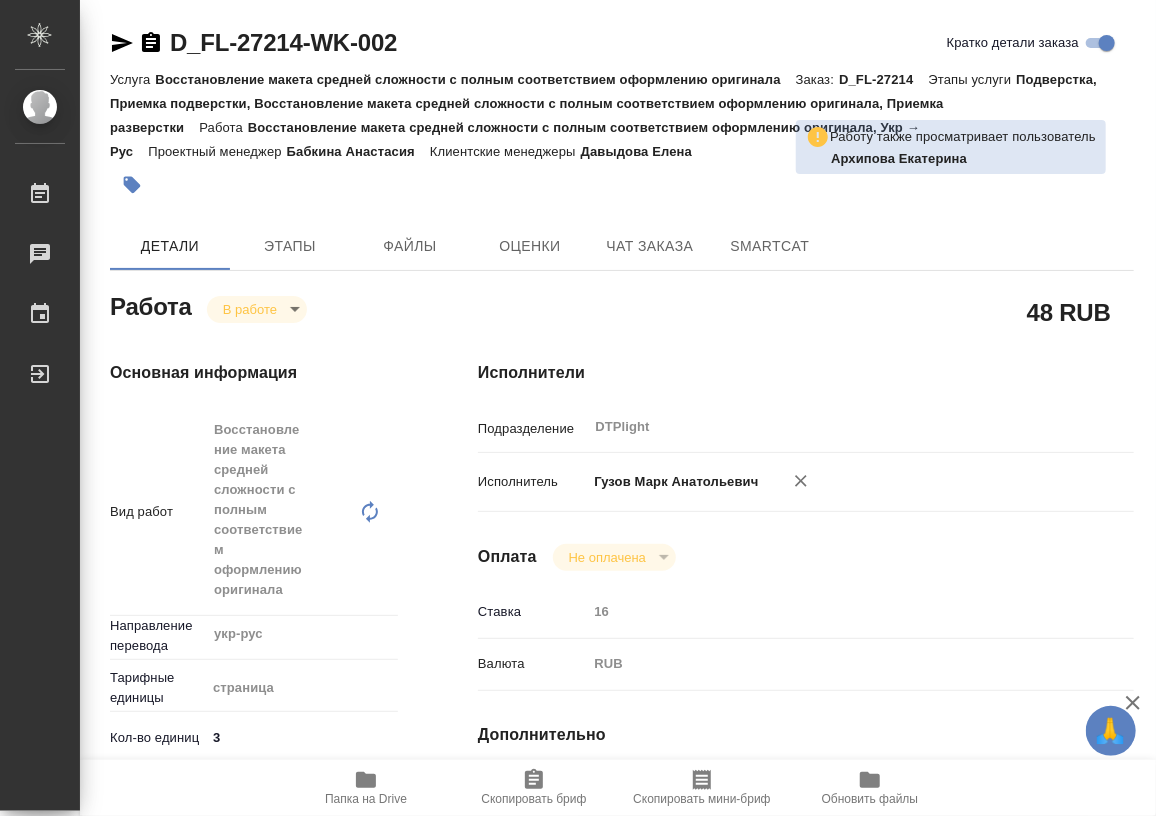 type on "x" 